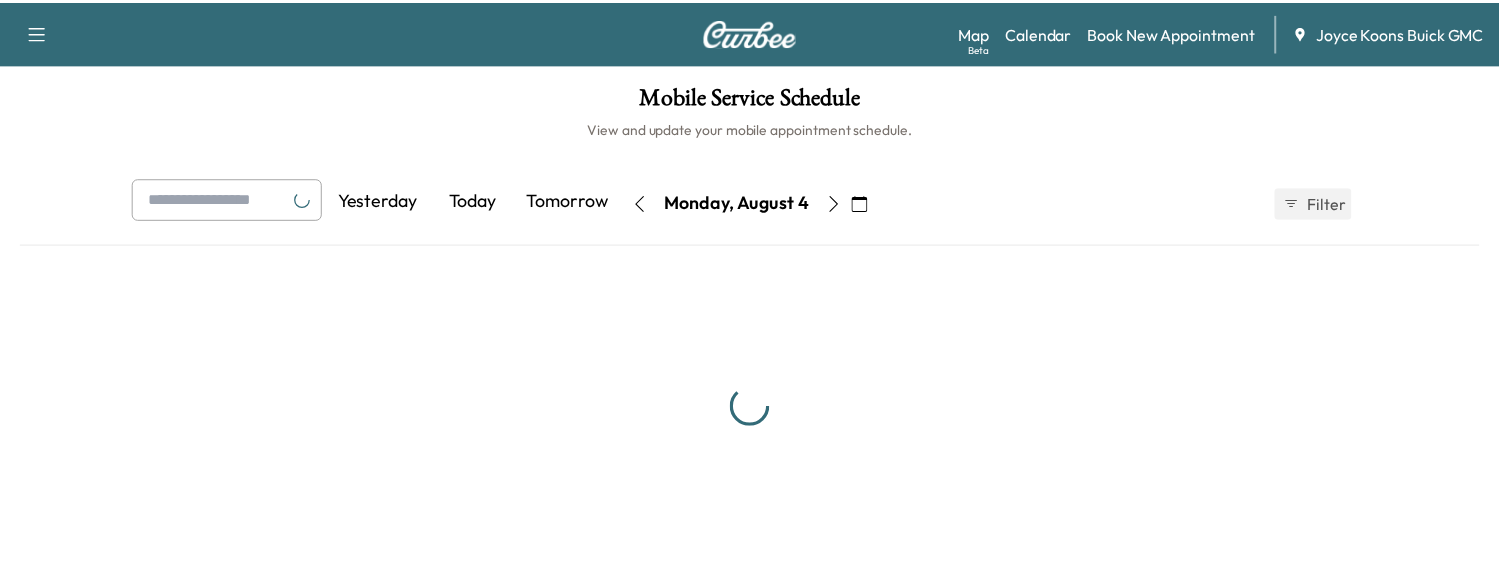scroll, scrollTop: 0, scrollLeft: 0, axis: both 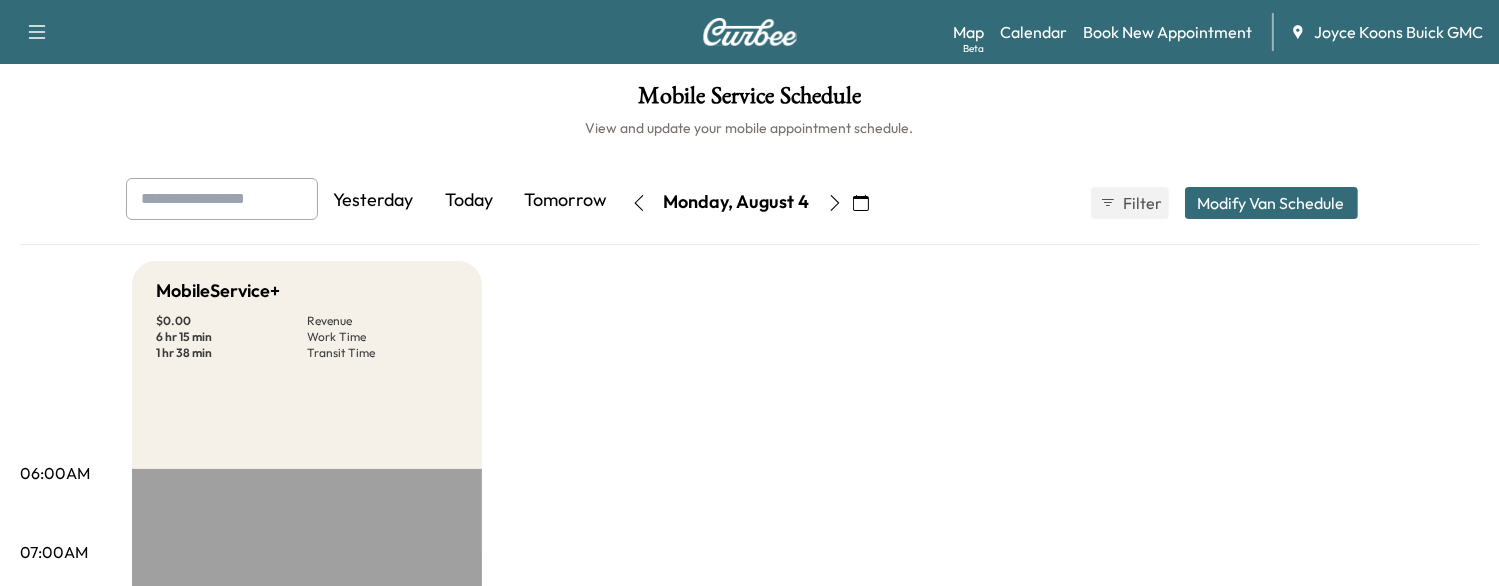 drag, startPoint x: 962, startPoint y: 443, endPoint x: 950, endPoint y: 443, distance: 12 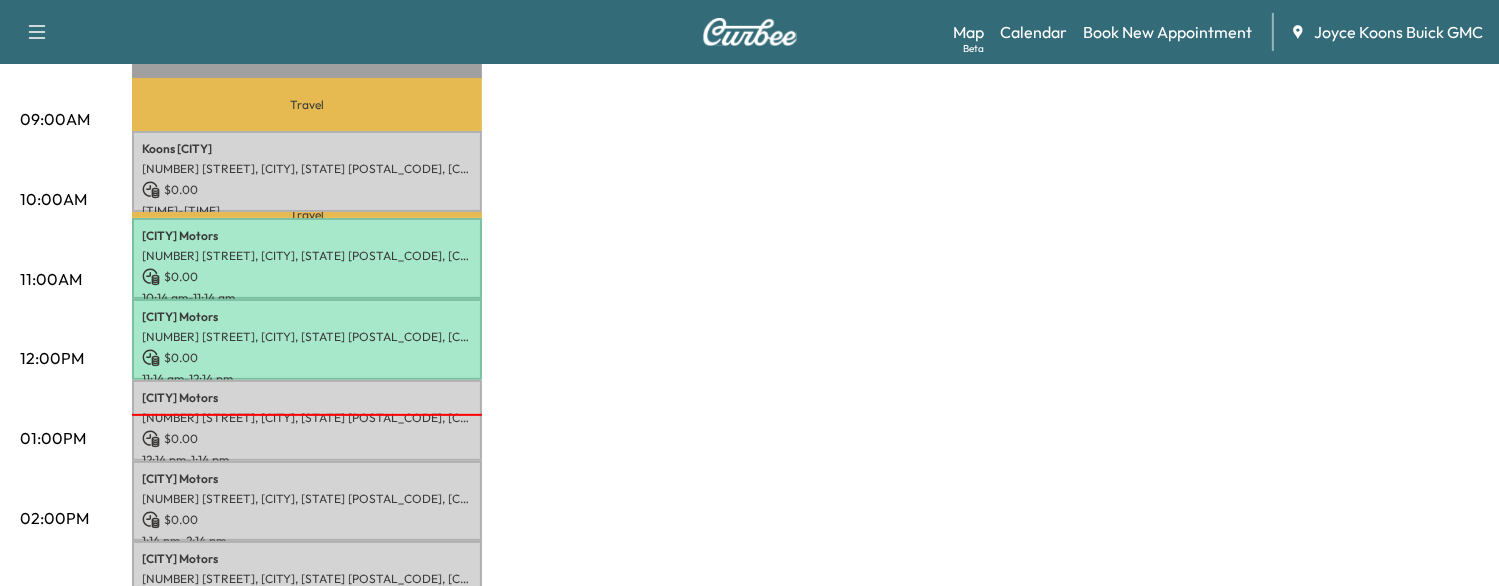 scroll, scrollTop: 593, scrollLeft: 0, axis: vertical 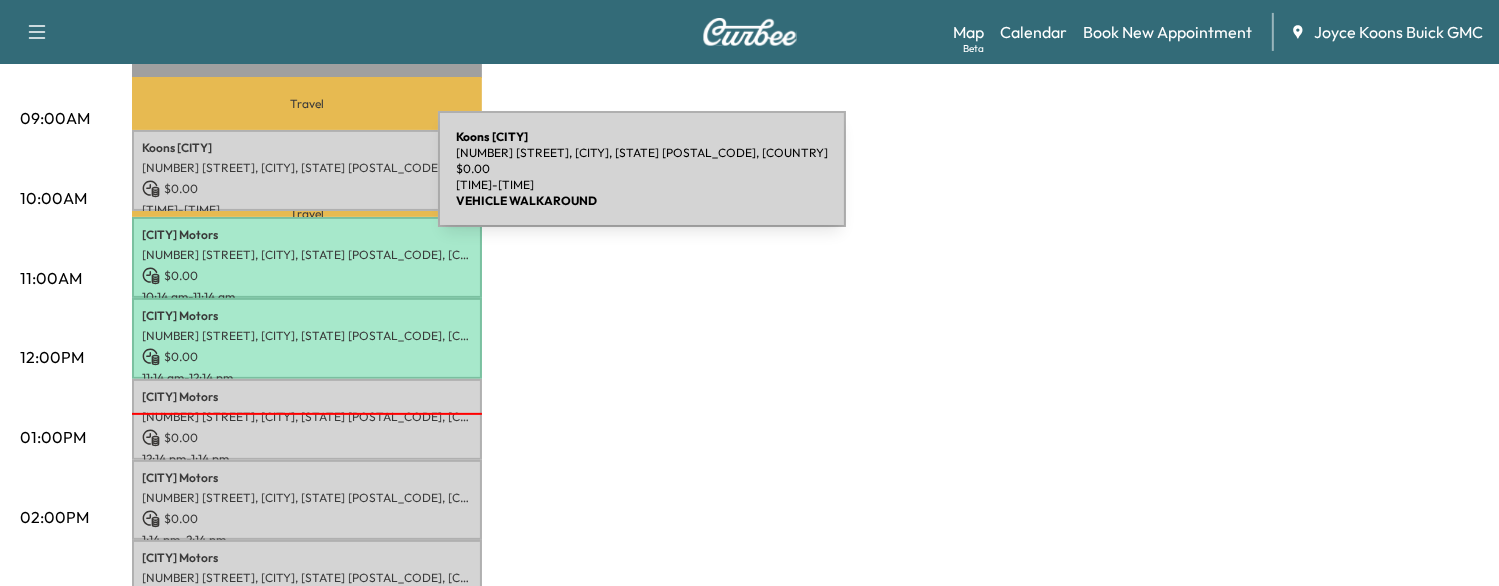 click on "$ 0.00" at bounding box center [307, 189] 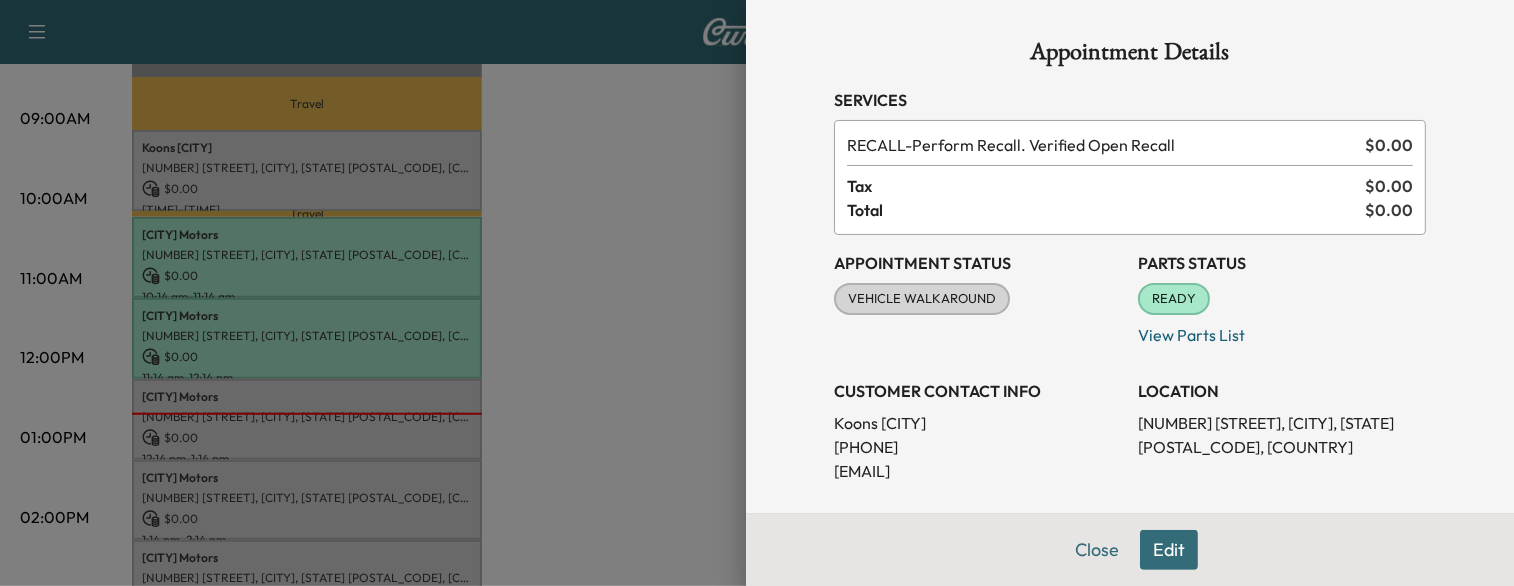 click at bounding box center [757, 293] 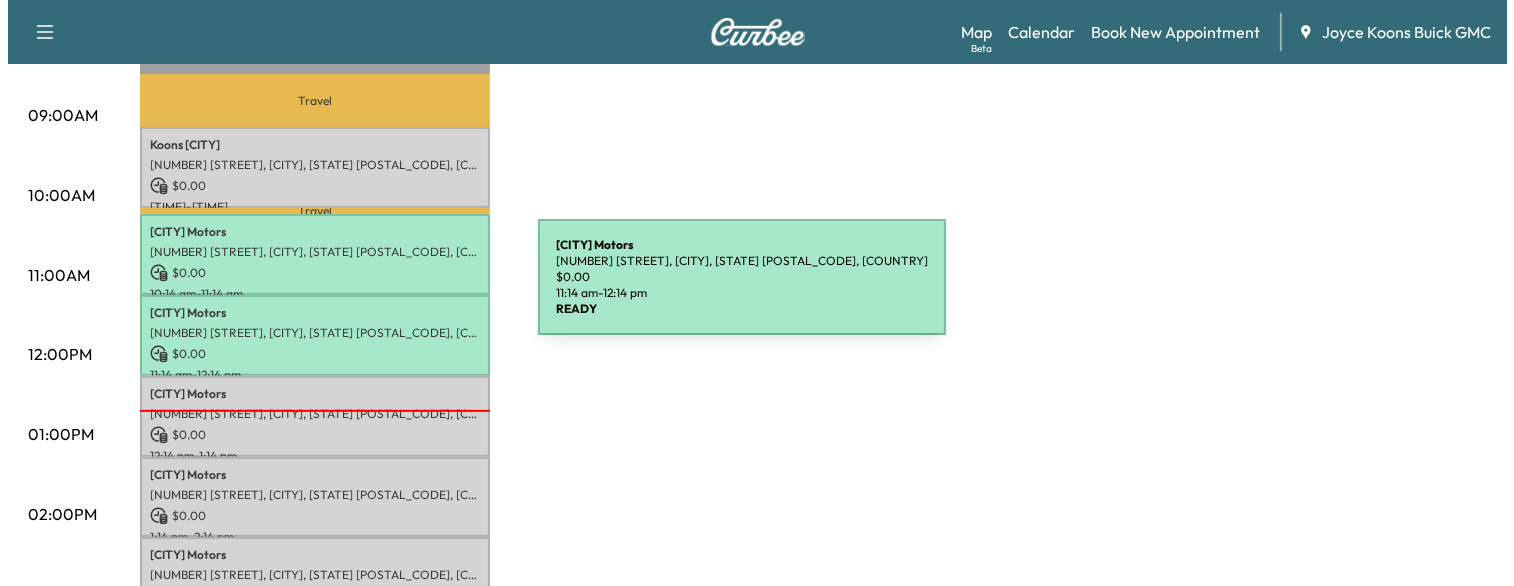 scroll, scrollTop: 592, scrollLeft: 0, axis: vertical 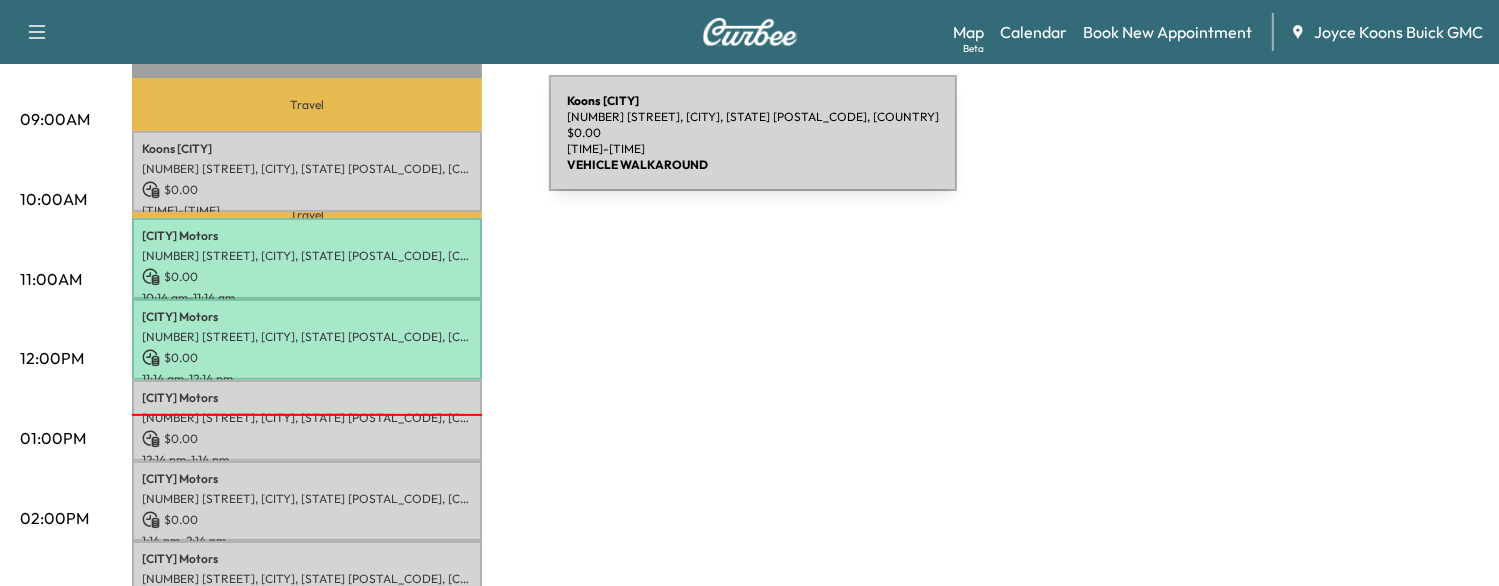 click on "[BUSINESS_NAME]    [BUSINESS_NAME]" at bounding box center (307, 149) 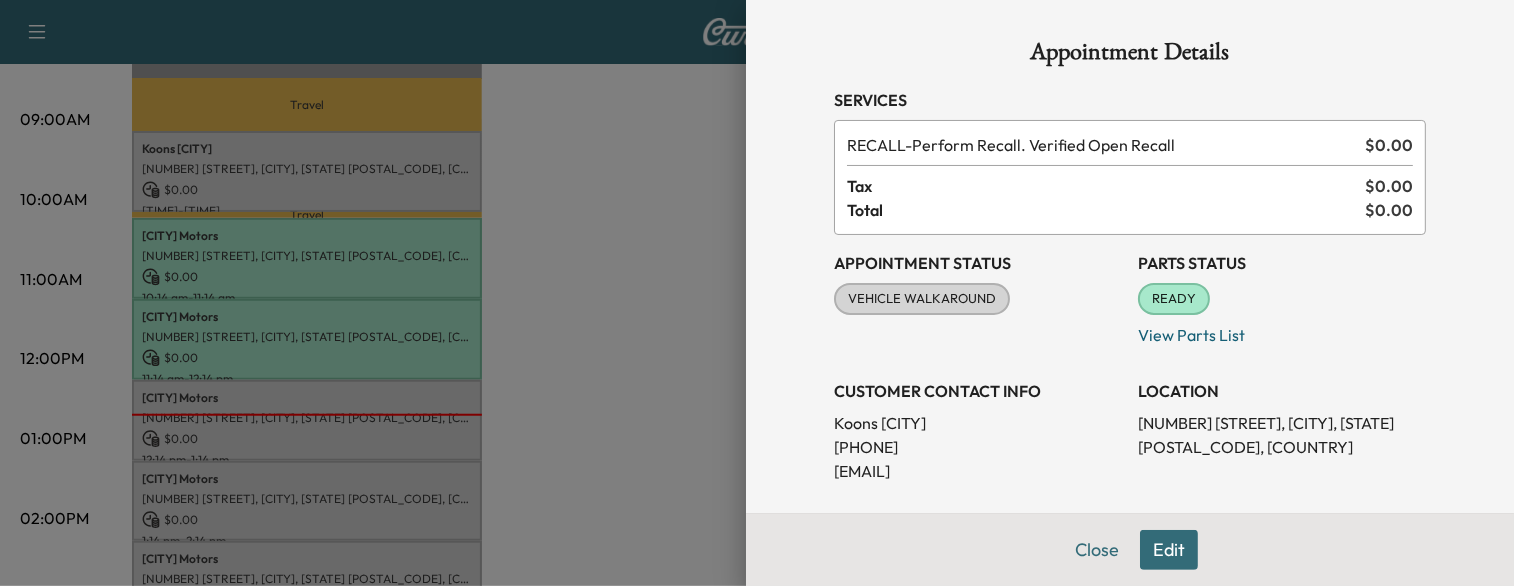 click at bounding box center [757, 293] 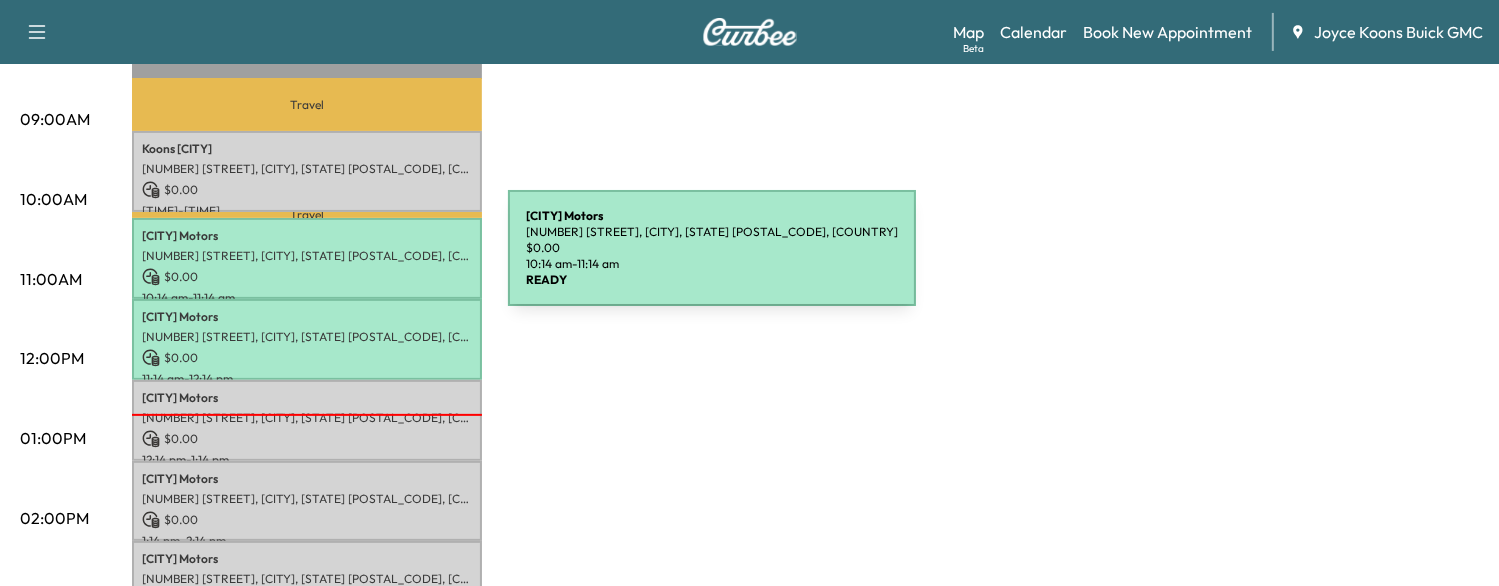 click on "[BUSINESS_NAME] 15620 Richmond Hwy, [CITY], [STATE] [POSTAL_CODE], [COUNTRY]   $ 0.00 [TIME]  -  [TIME]" at bounding box center [307, 258] 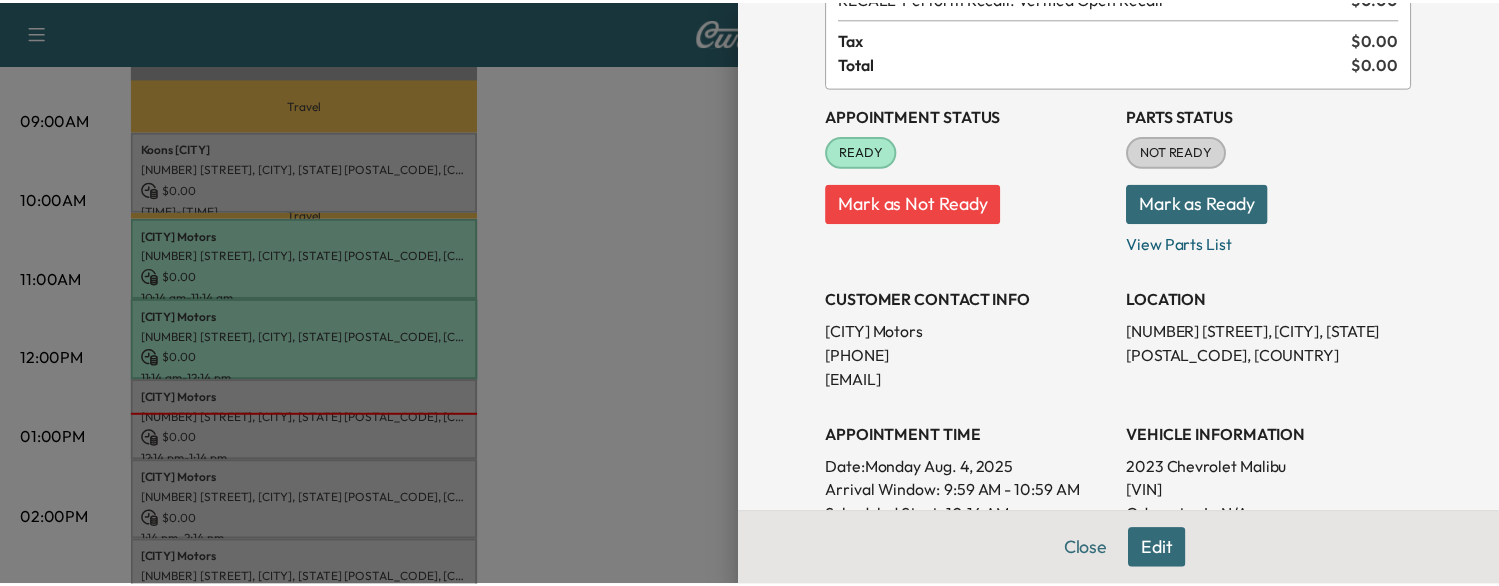scroll, scrollTop: 146, scrollLeft: 0, axis: vertical 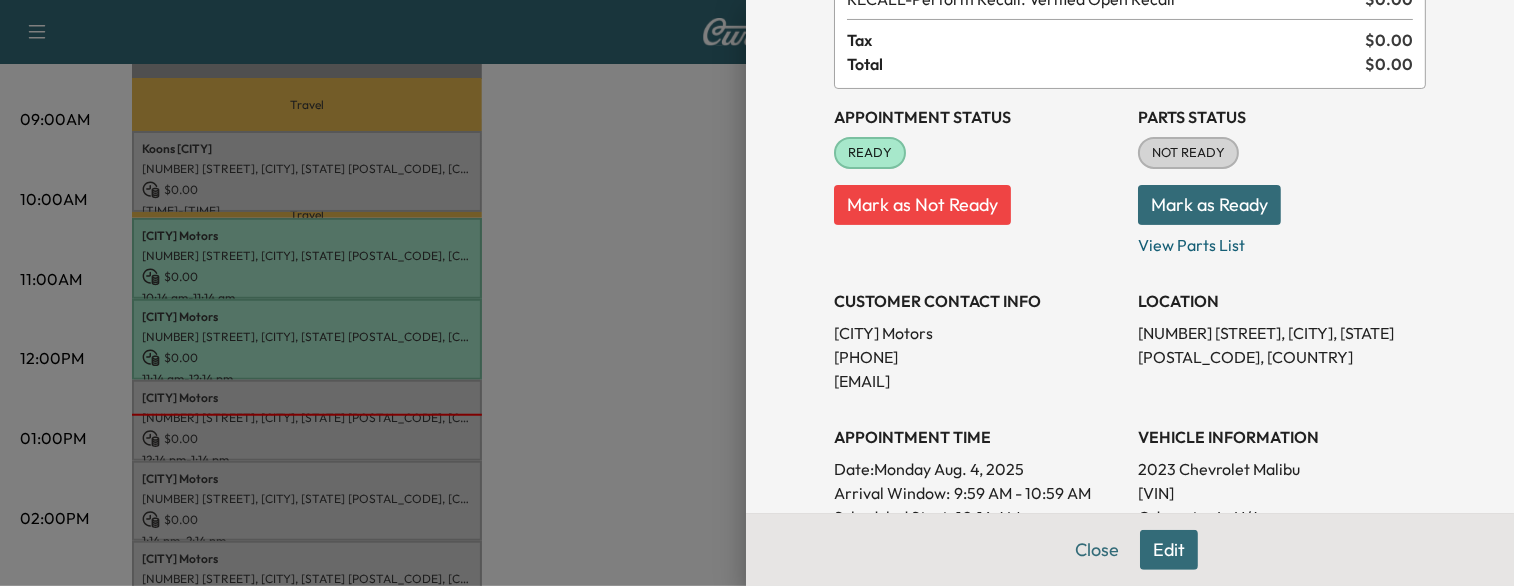 click at bounding box center (757, 293) 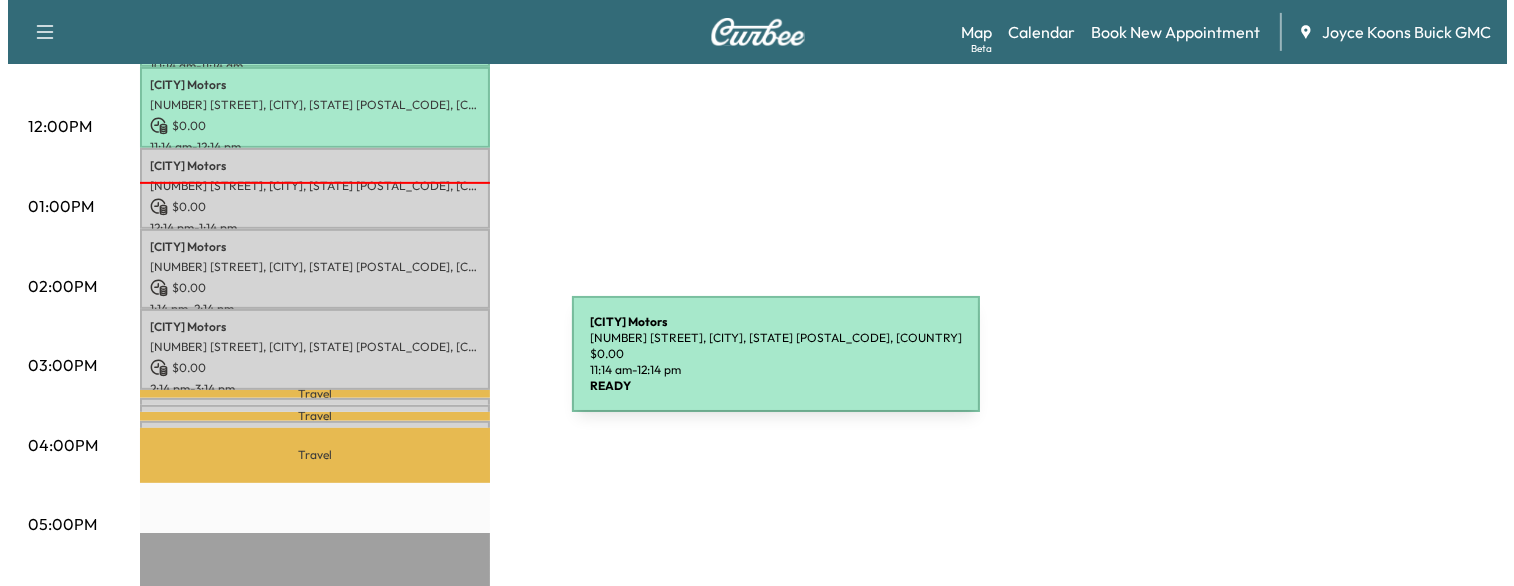 scroll, scrollTop: 826, scrollLeft: 0, axis: vertical 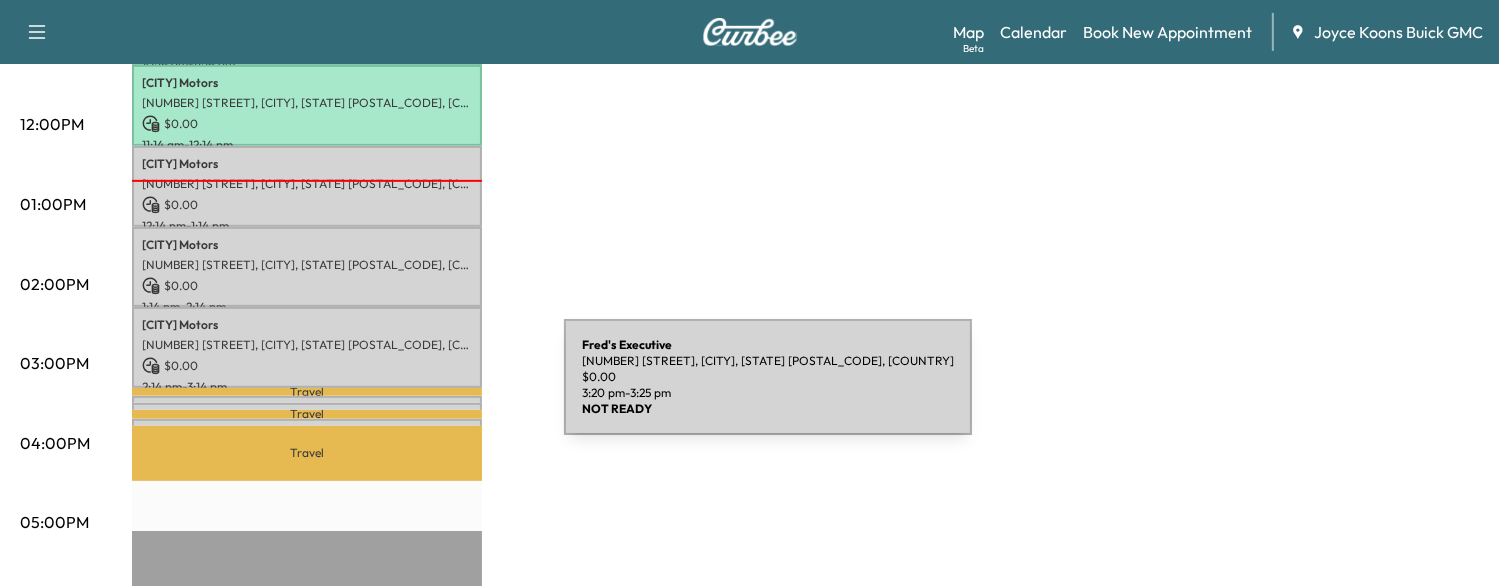 click on "[BUSINESS_NAME]   [BUSINESS_NAME] [NUMBER] [STREET], [CITY], [STATE] [POSTAL_CODE], [COUNTRY]   $ 0.00 [TIME]  -  [TIME]" at bounding box center (307, 406) 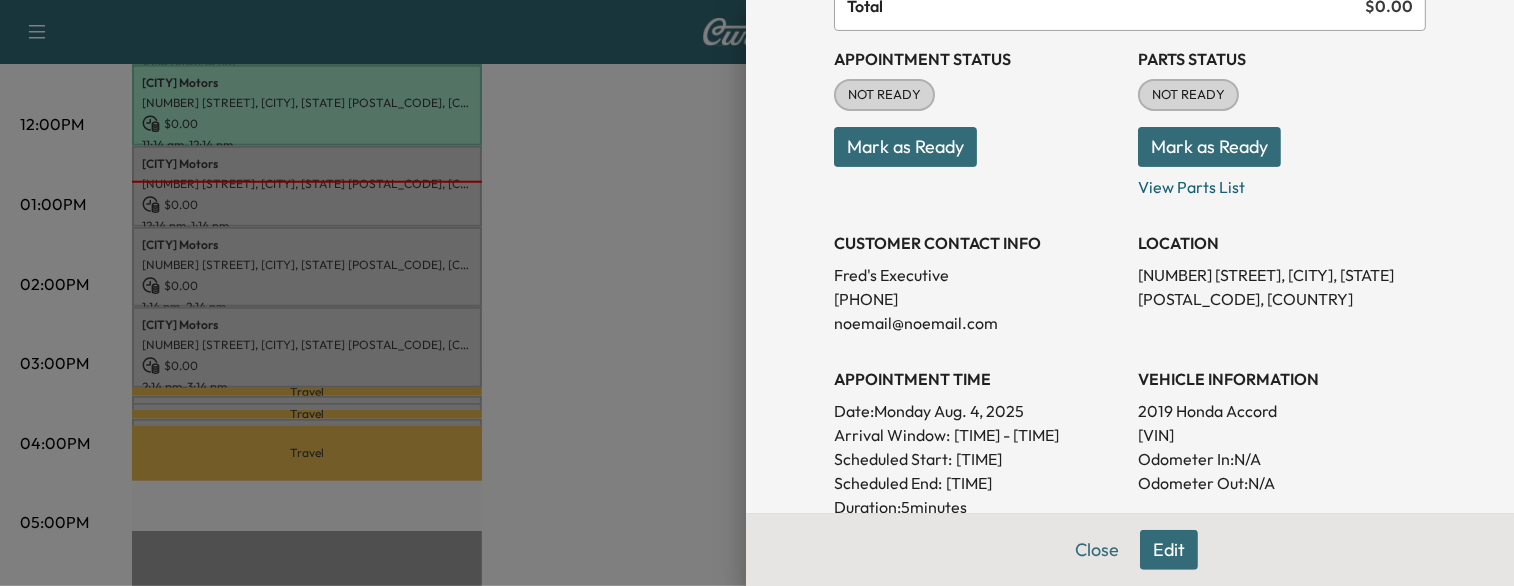 scroll, scrollTop: 220, scrollLeft: 0, axis: vertical 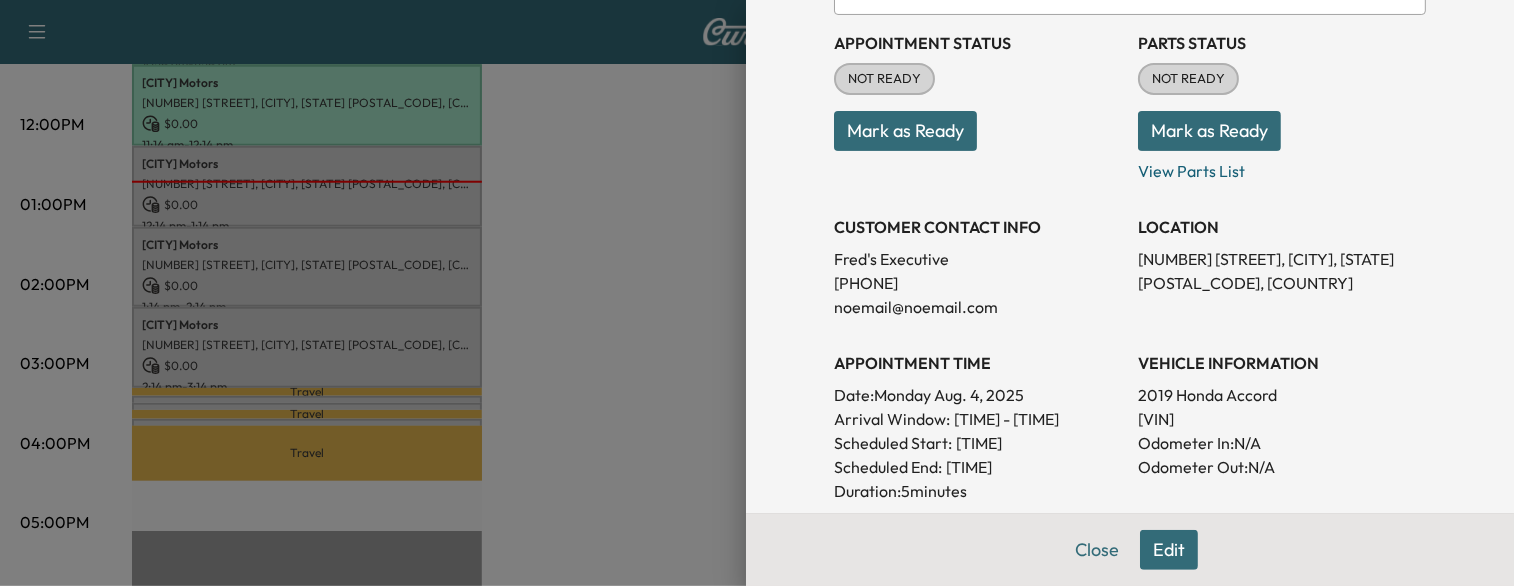 click at bounding box center (757, 293) 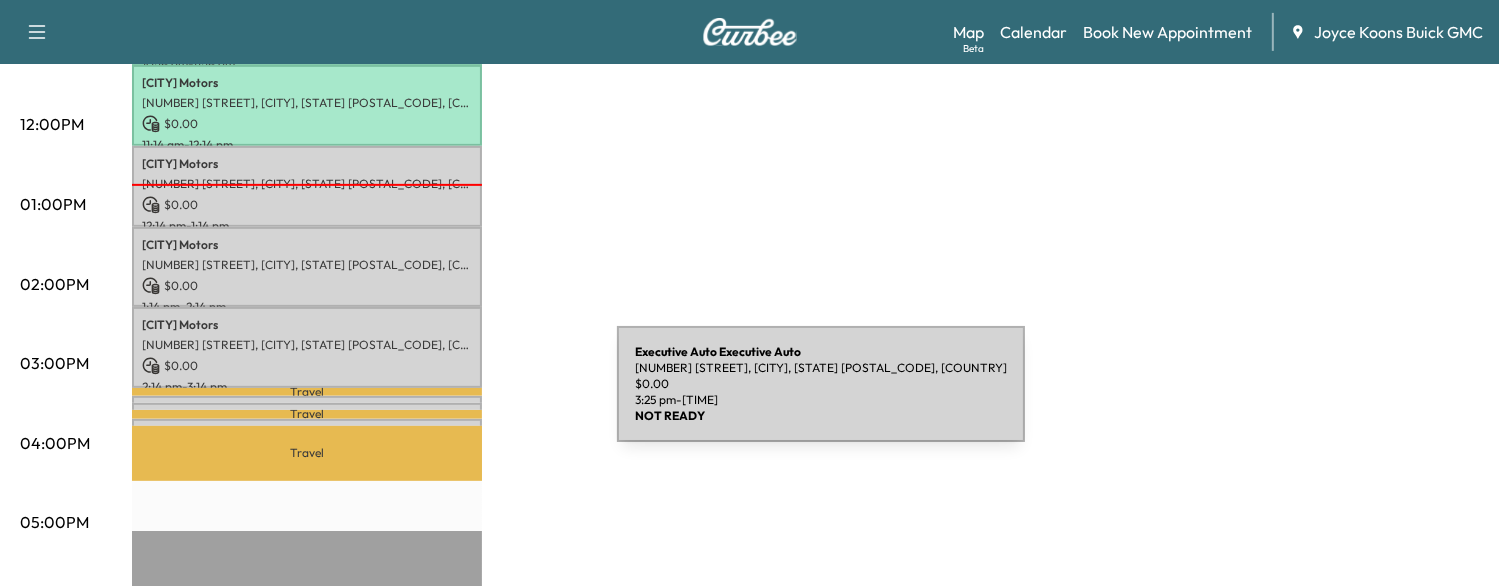 click on "[BUSINESS_NAME]   [BUSINESS_NAME] [NUMBER] [STREET], [CITY], [STATE] [POSTAL_CODE], [COUNTRY]   $ 0.00 [TIME]  -  [TIME]" at bounding box center [307, 413] 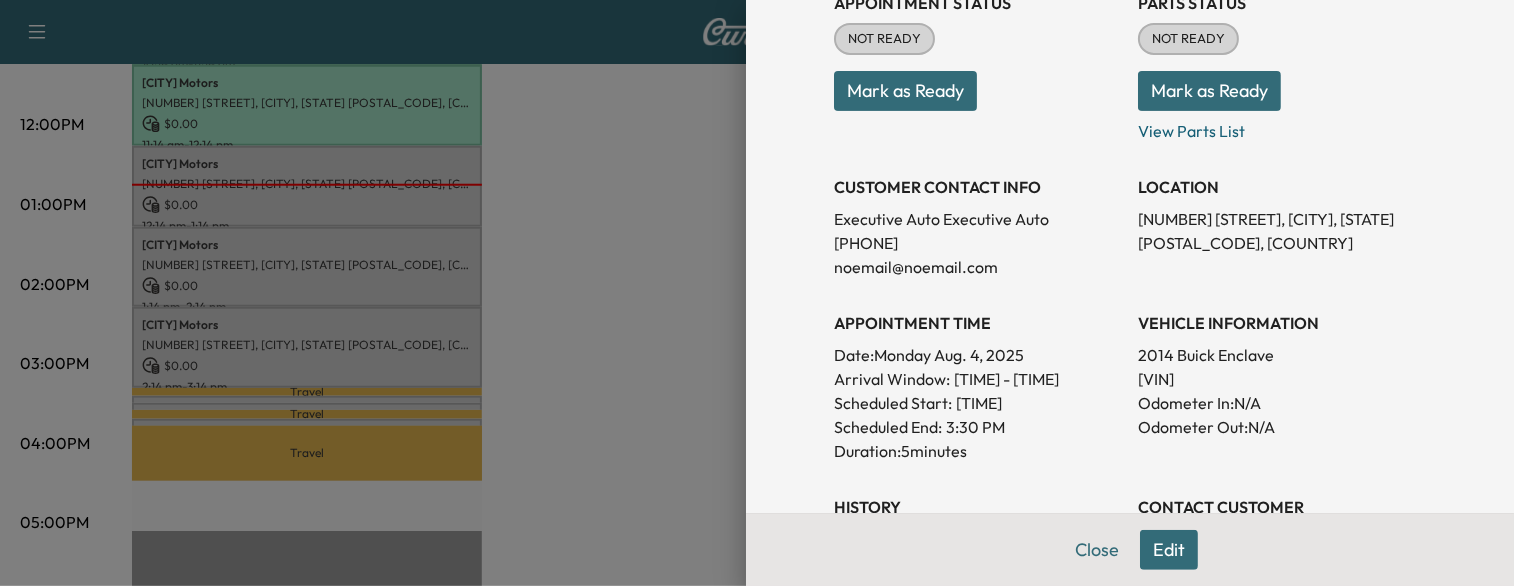 scroll, scrollTop: 262, scrollLeft: 0, axis: vertical 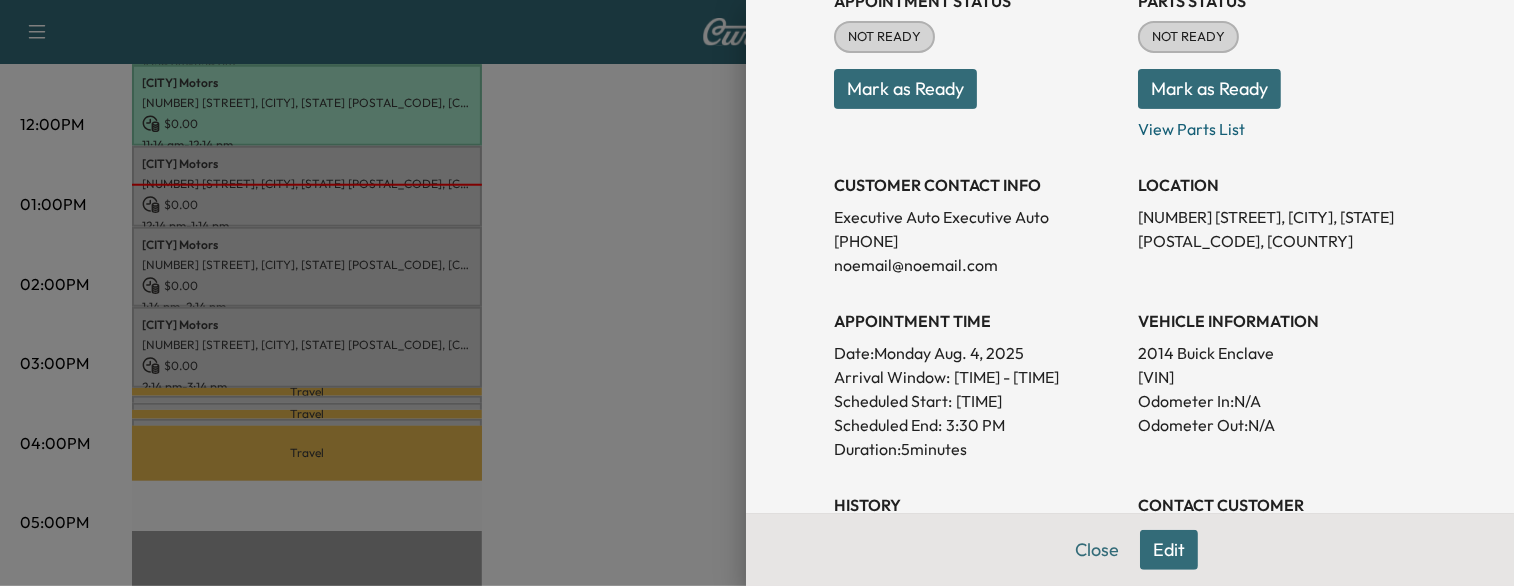 click on "Mark as Ready" at bounding box center (905, 89) 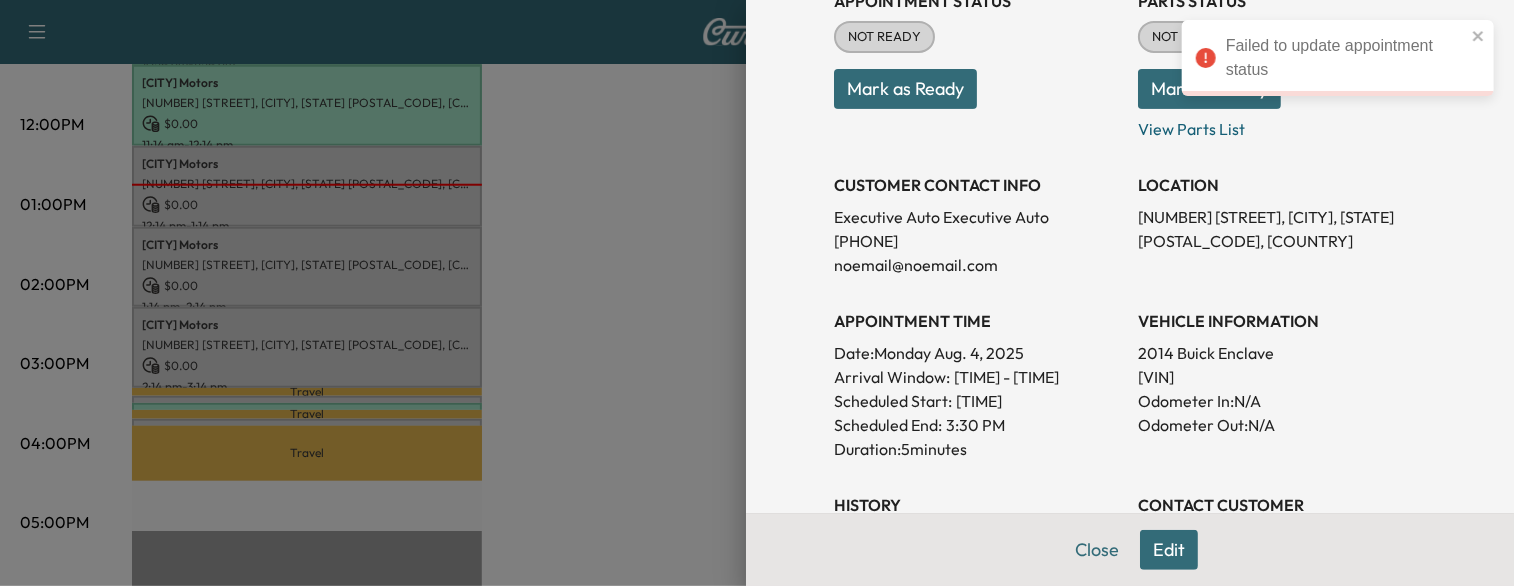 click at bounding box center (757, 293) 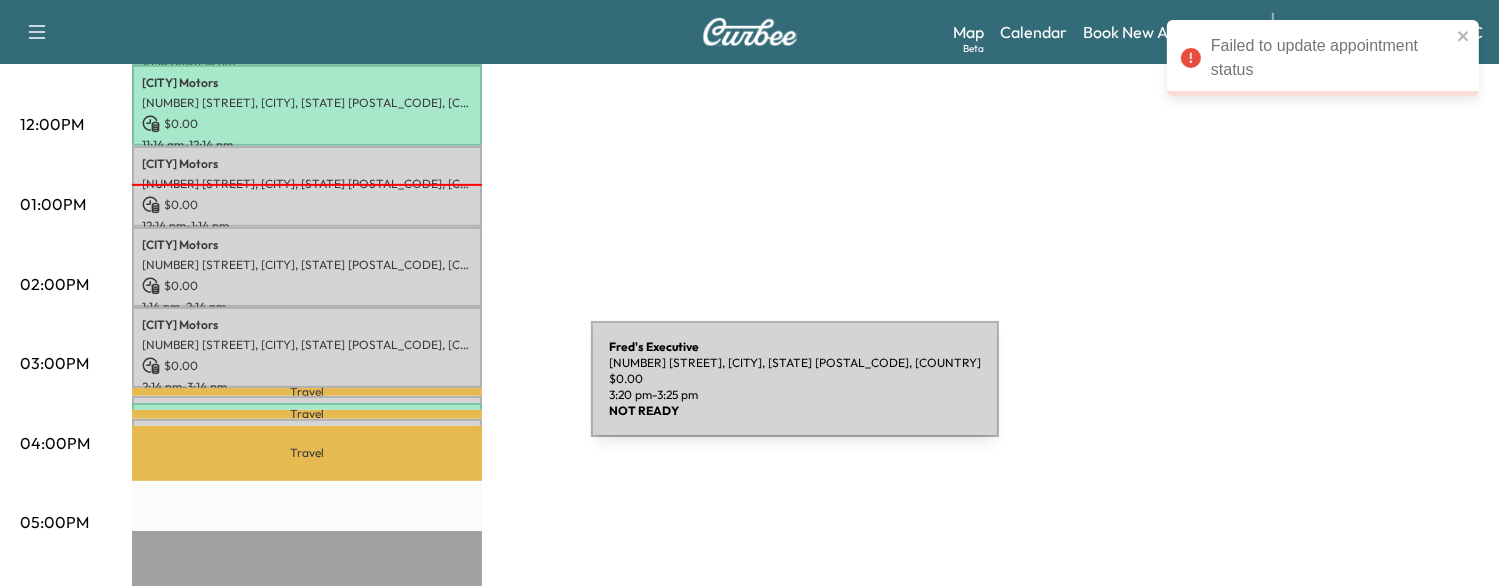 click on "[BUSINESS_NAME]   [BUSINESS_NAME] [NUMBER] [STREET], [CITY], [STATE] [POSTAL_CODE], [COUNTRY]   $ 0.00 [TIME]  -  [TIME]" at bounding box center (307, 406) 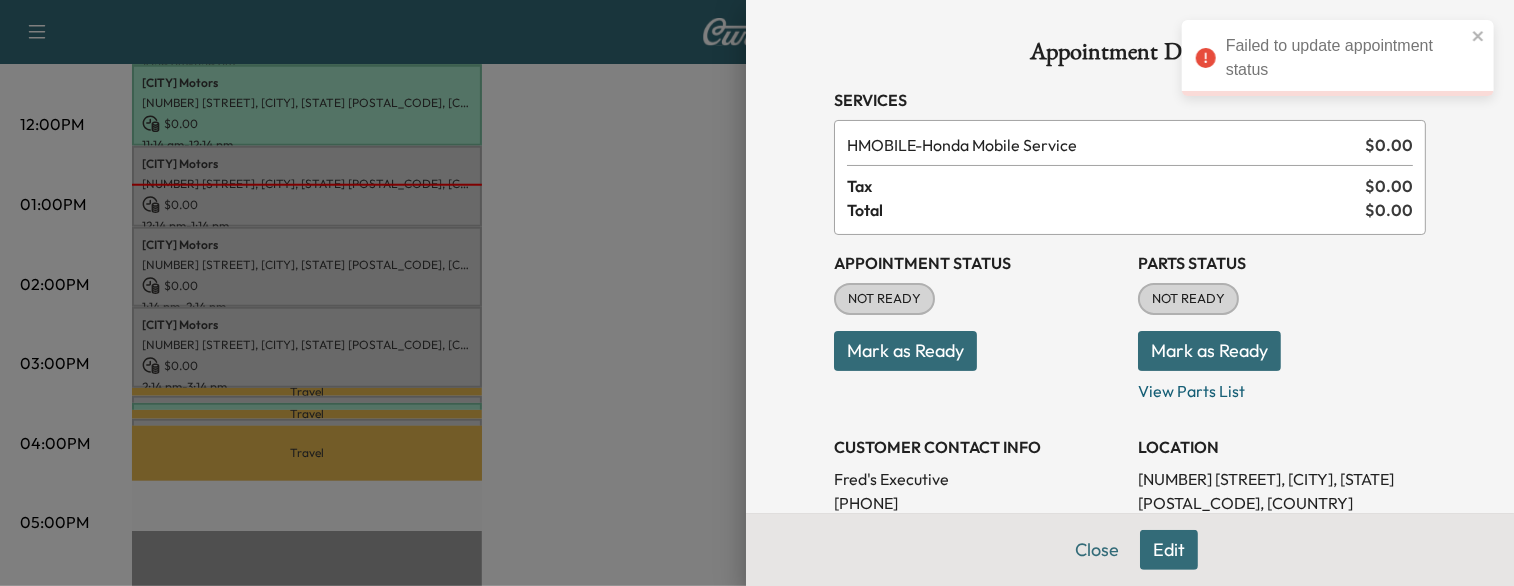click on "Mark as Ready" at bounding box center (905, 351) 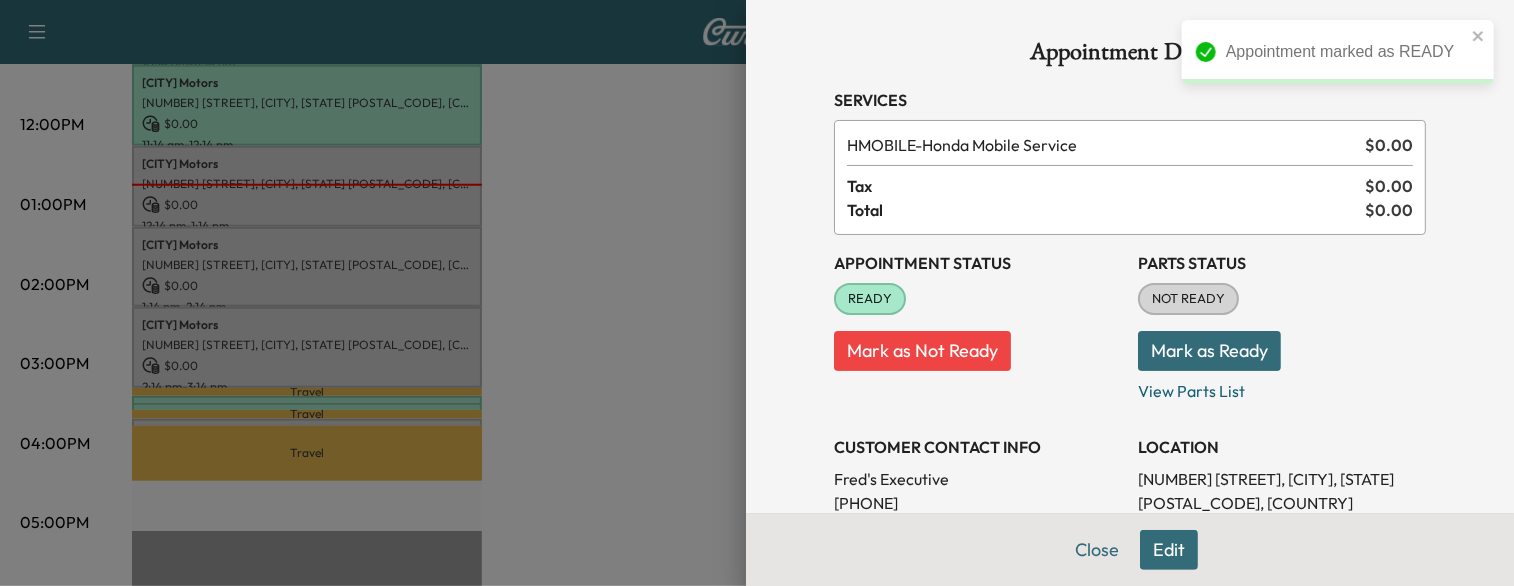 click at bounding box center (757, 293) 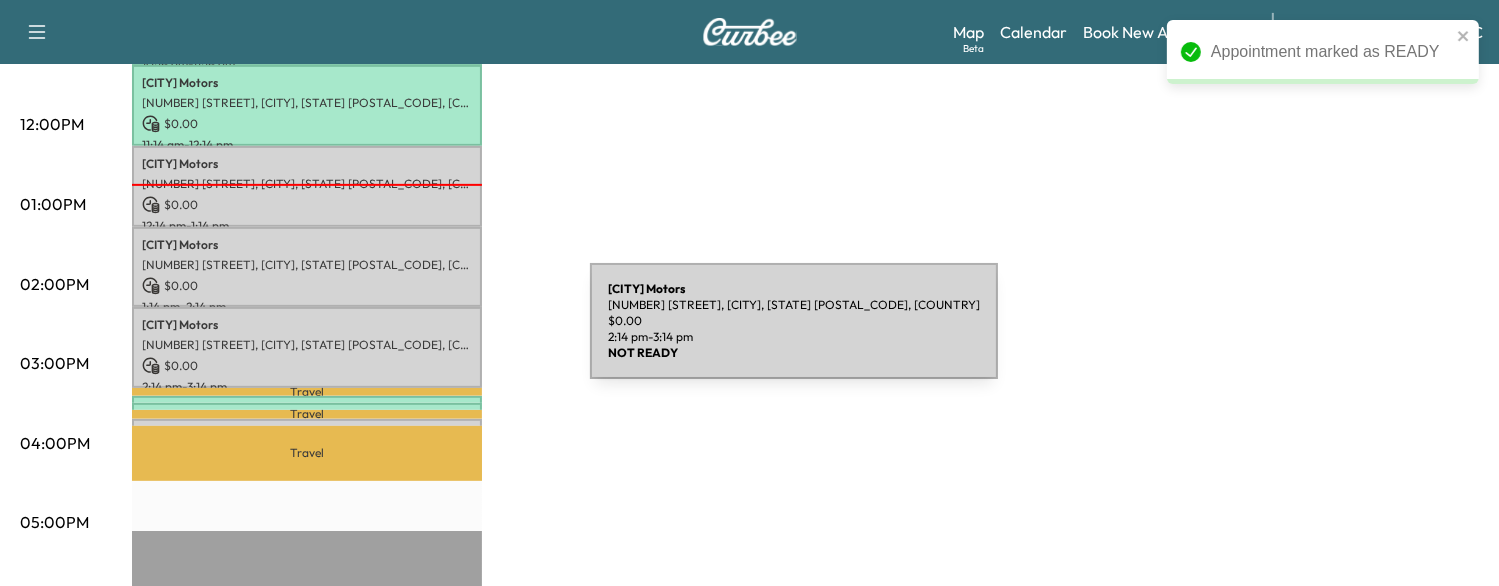 click on "[NUMBER] [STREET], [CITY], [STATE] [POSTAL_CODE], [COUNTRY]" at bounding box center [307, 345] 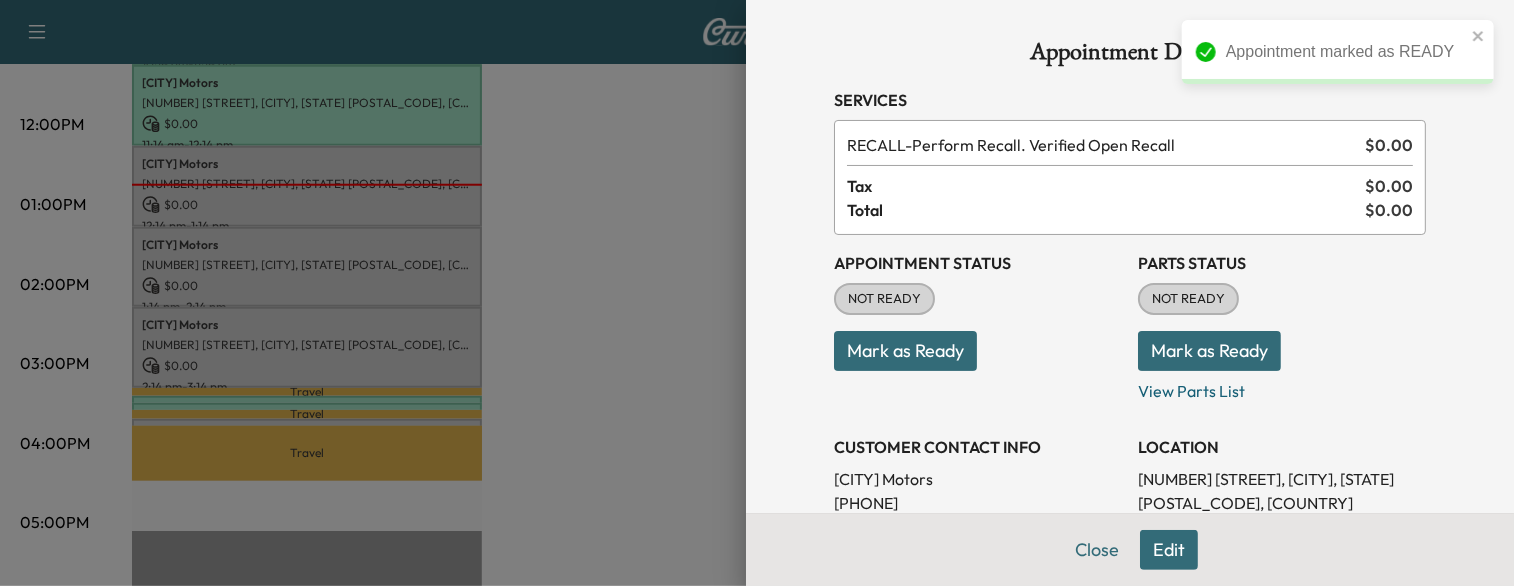 click on "Mark as Ready" at bounding box center [905, 351] 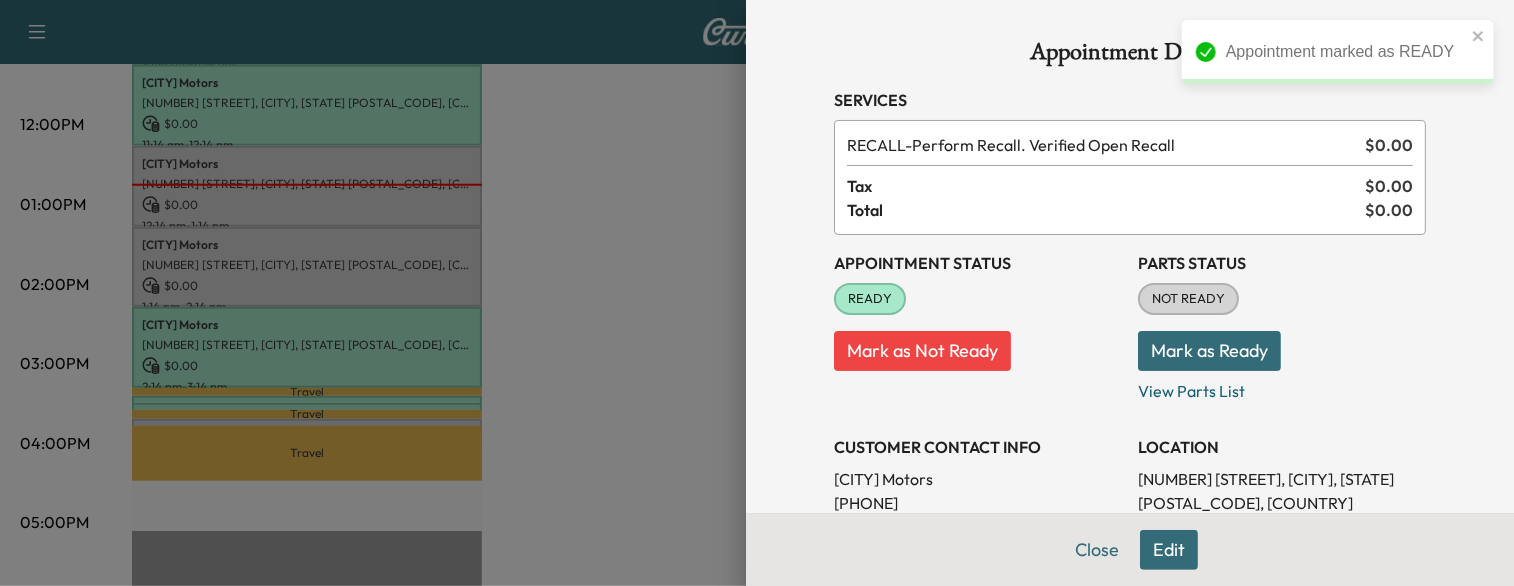 click at bounding box center (757, 293) 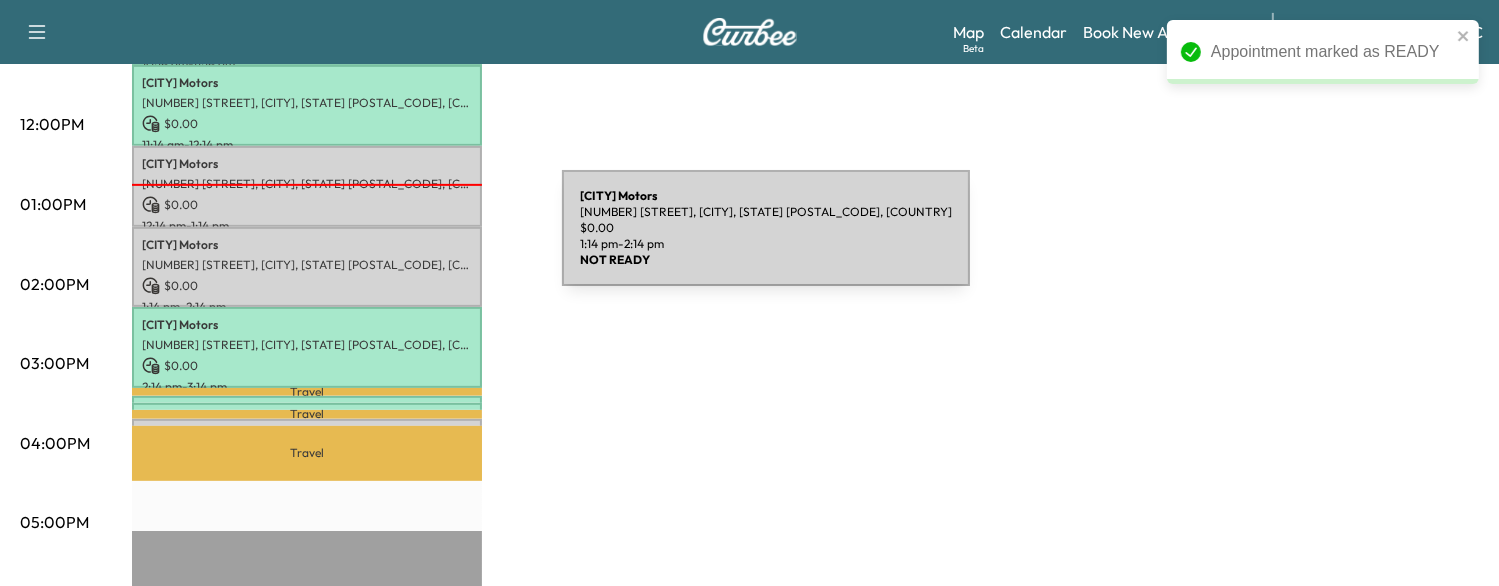 click on "Arlington    Motors" at bounding box center [307, 245] 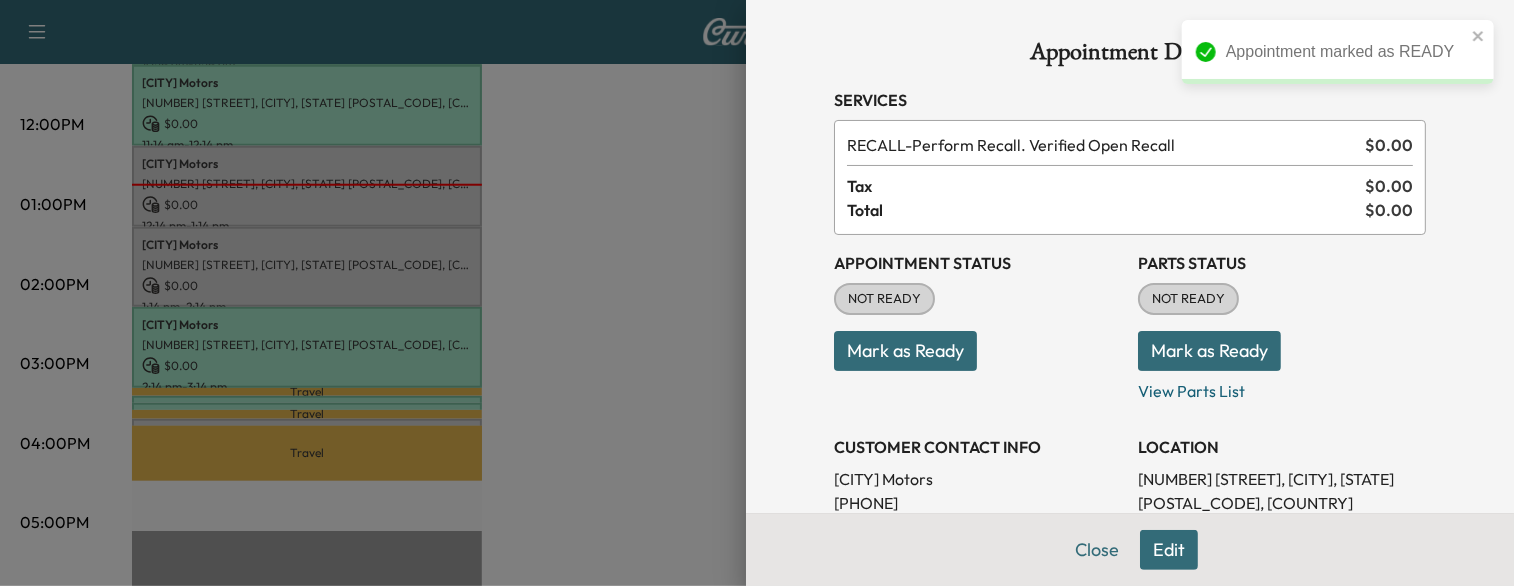 click on "Mark as Ready" at bounding box center [905, 351] 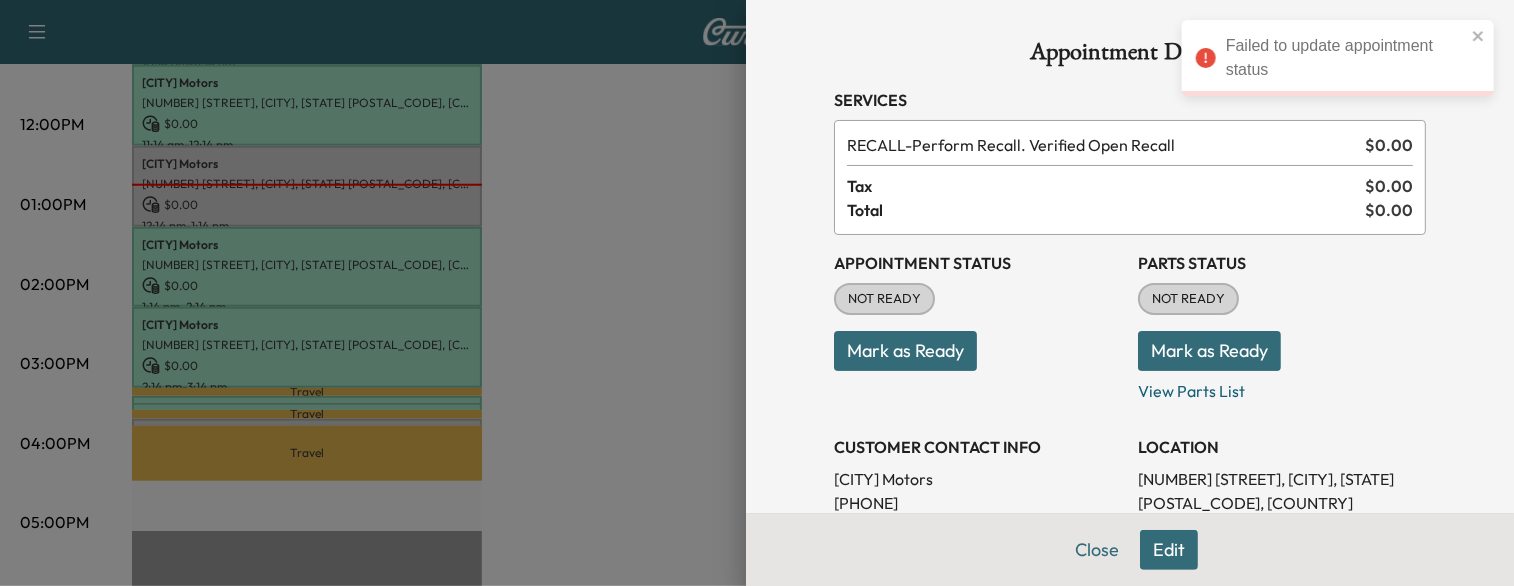 click at bounding box center (757, 293) 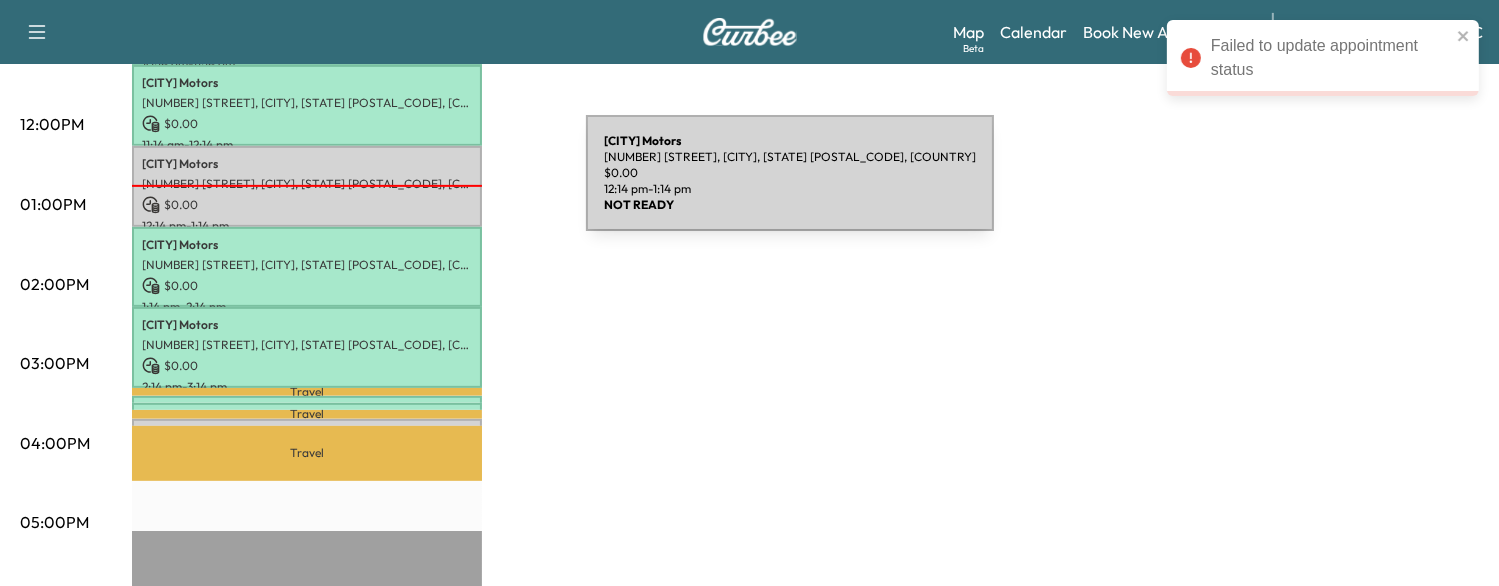 click on "[BUSINESS_NAME] 15620 Richmond Hwy, [CITY], [STATE] [POSTAL_CODE], [COUNTRY]   $ 0.00 [TIME]  -  [TIME]" at bounding box center [307, 186] 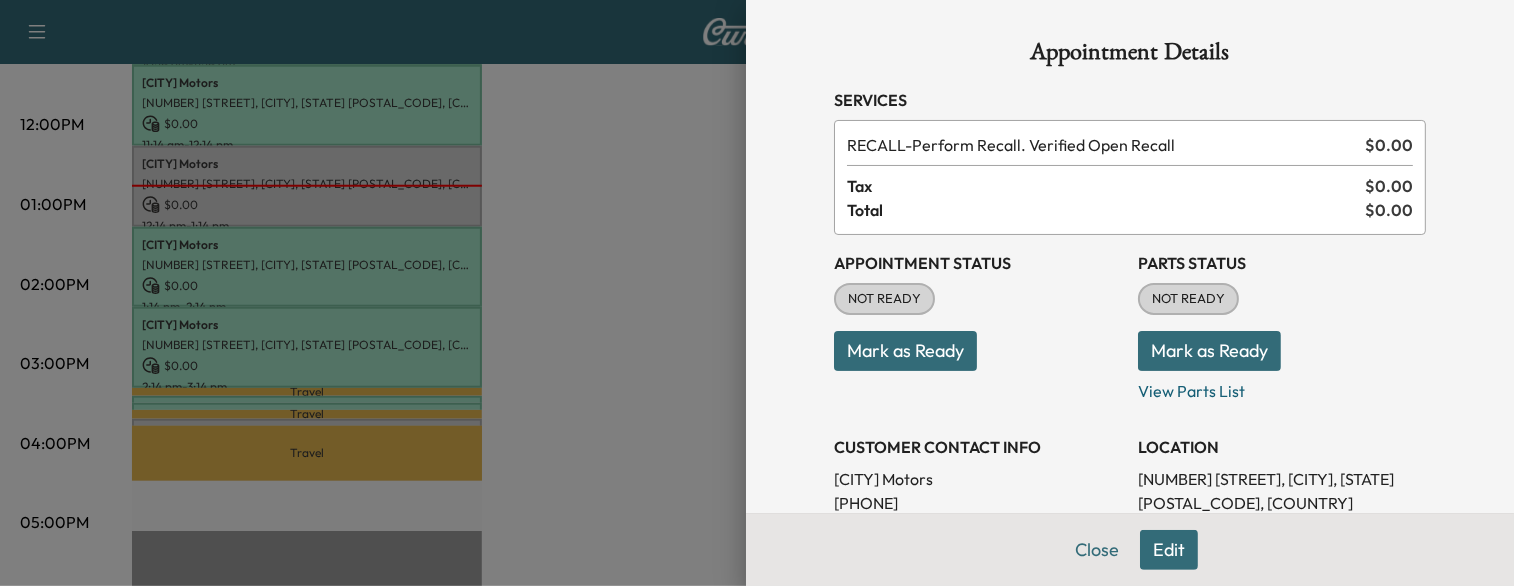 click on "Mark as Ready" at bounding box center (905, 351) 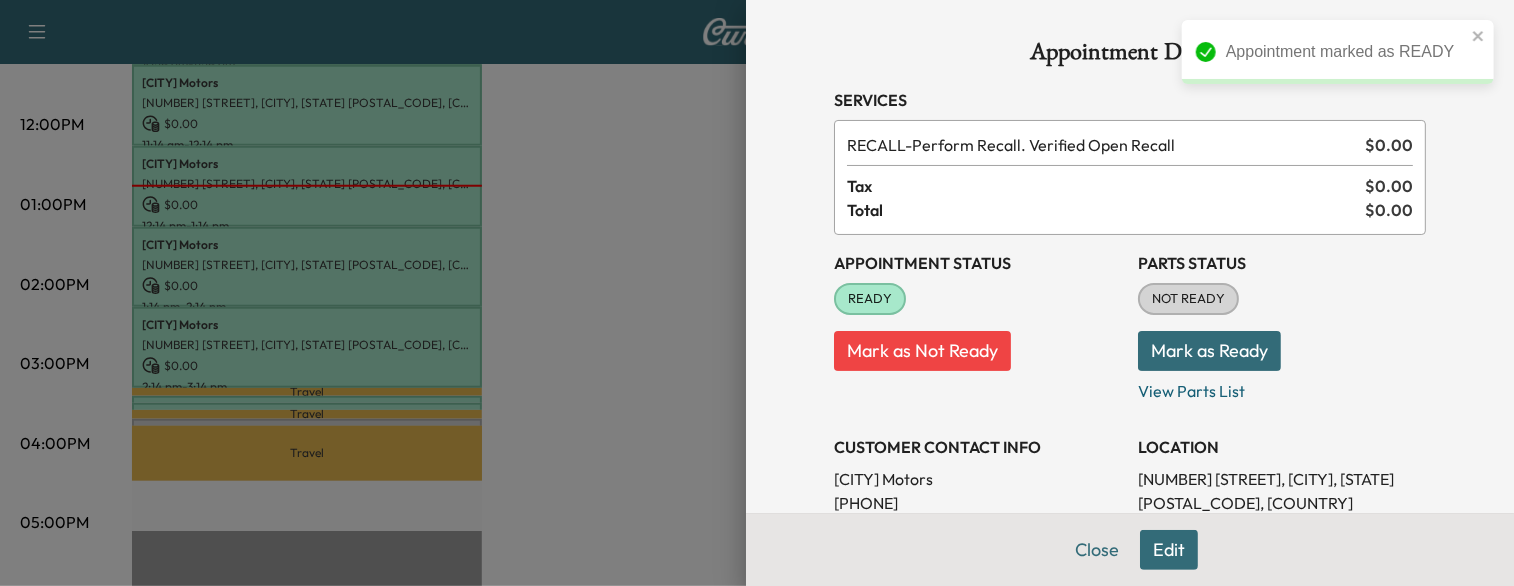 click at bounding box center [757, 293] 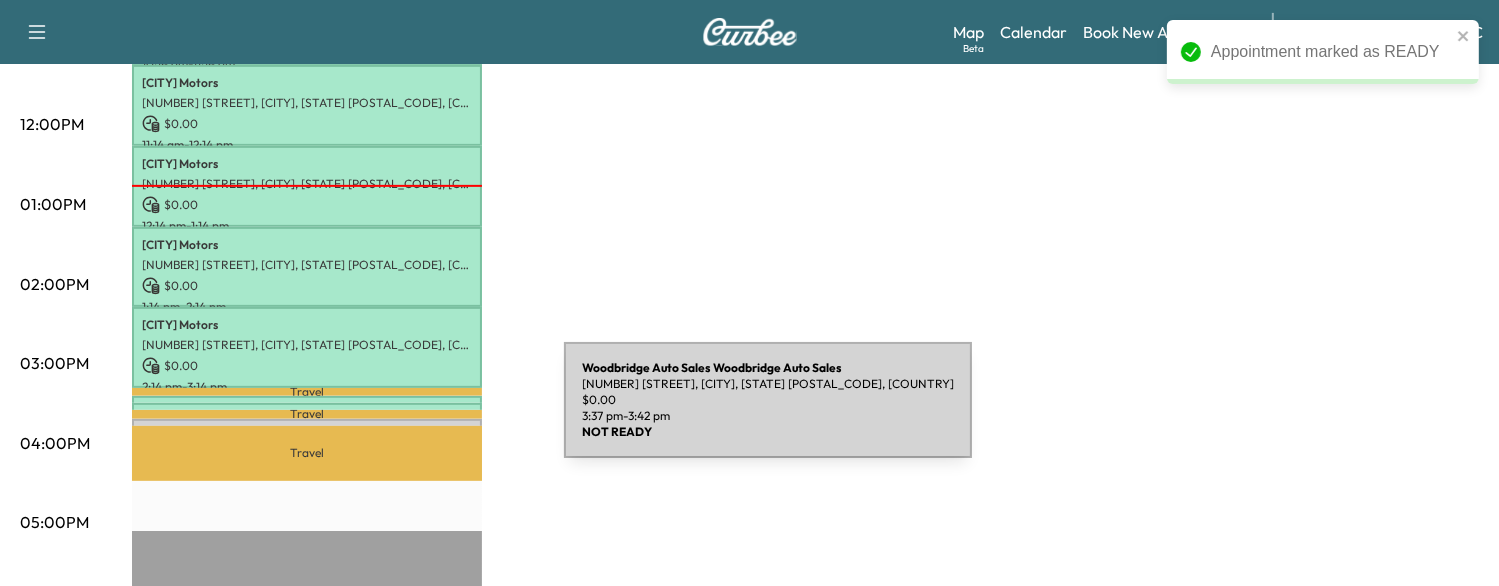 click on "[BUSINESS_NAME]    [BUSINESS_NAME]  [NUMBER] [STREET], [CITY], [STATE] [POSTAL_CODE], [COUNTRY]   $ 0.00 [TIME]  -  [TIME]" at bounding box center (307, 429) 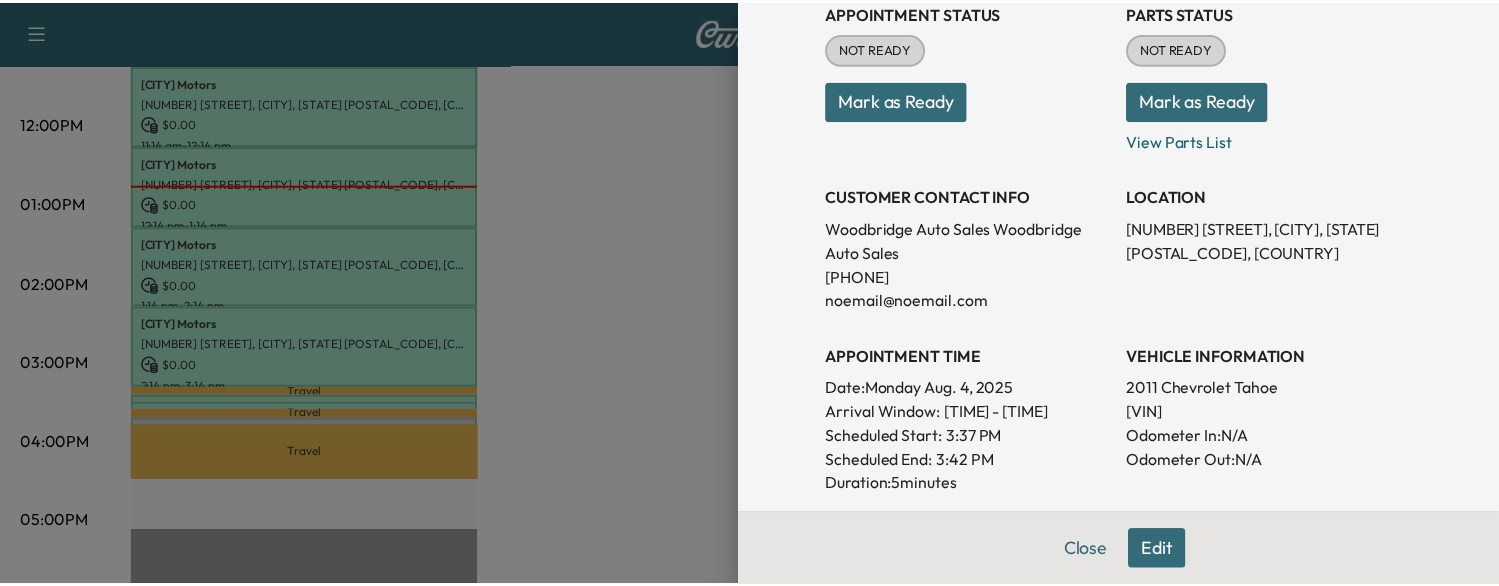 scroll, scrollTop: 216, scrollLeft: 0, axis: vertical 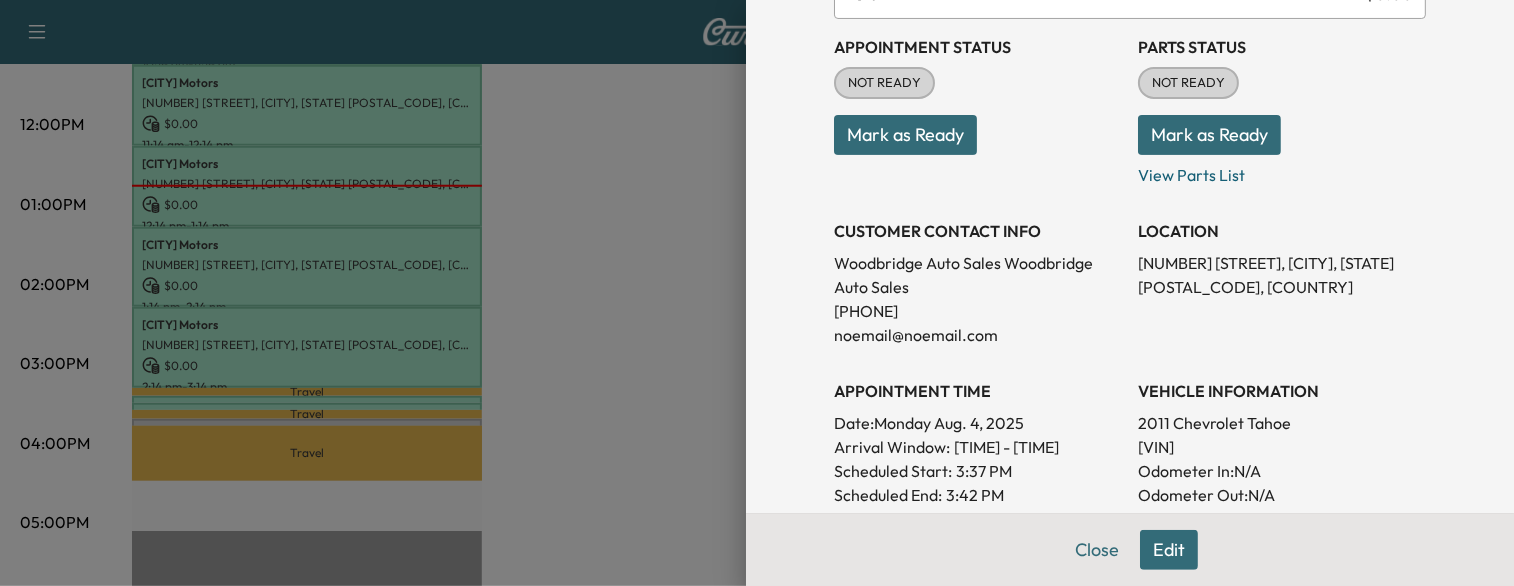 click on "Mark as Ready" at bounding box center (905, 135) 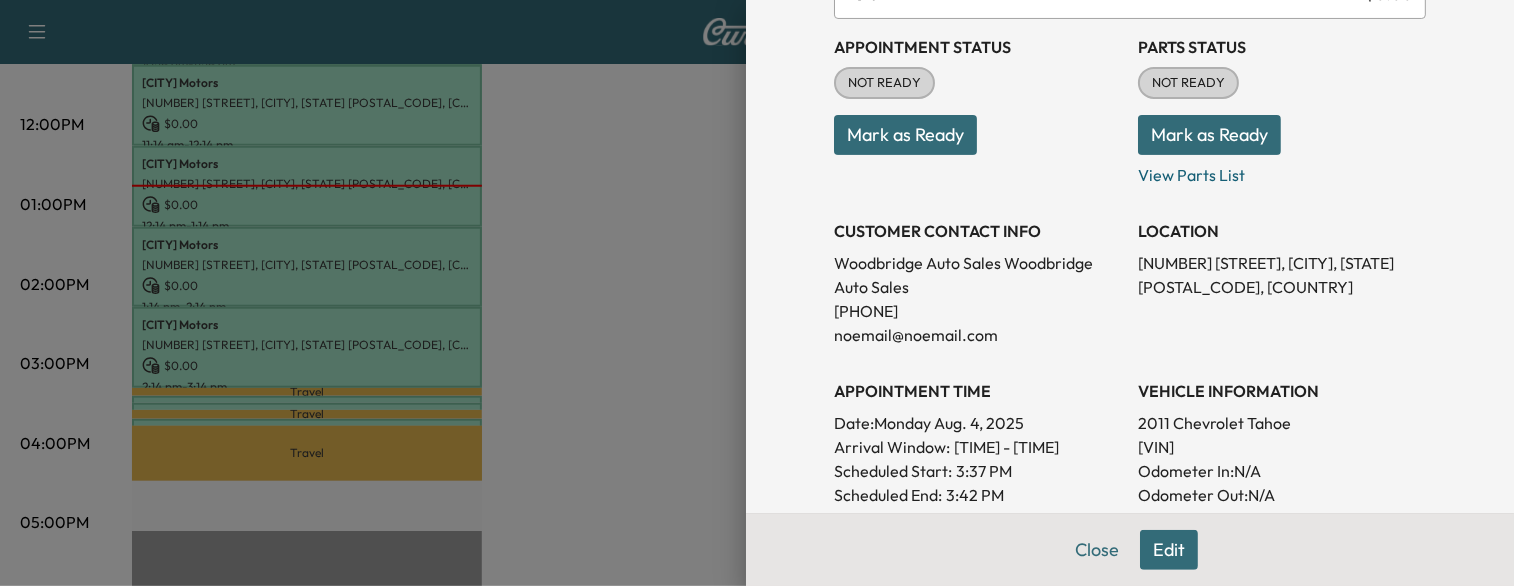 click at bounding box center [757, 293] 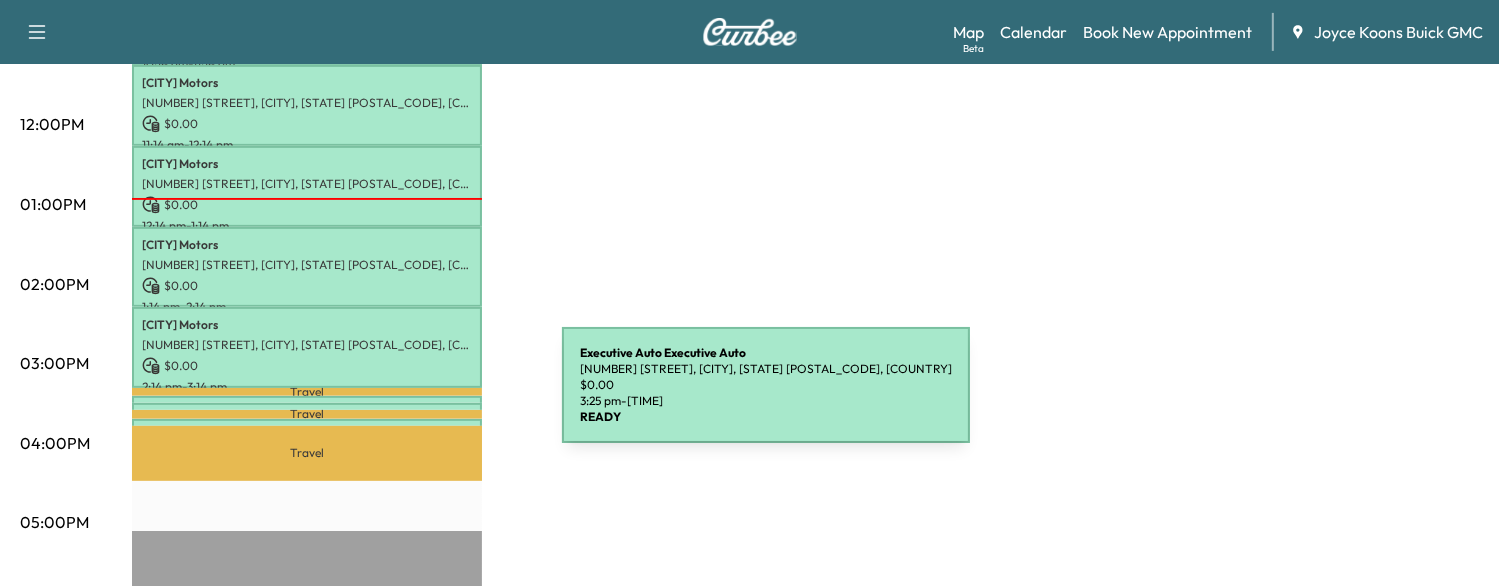 click on "[BUSINESS_NAME]   [BUSINESS_NAME] [NUMBER] [STREET], [CITY], [STATE] [POSTAL_CODE], [COUNTRY]   $ 0.00 [TIME]  -  [TIME]" at bounding box center [307, 413] 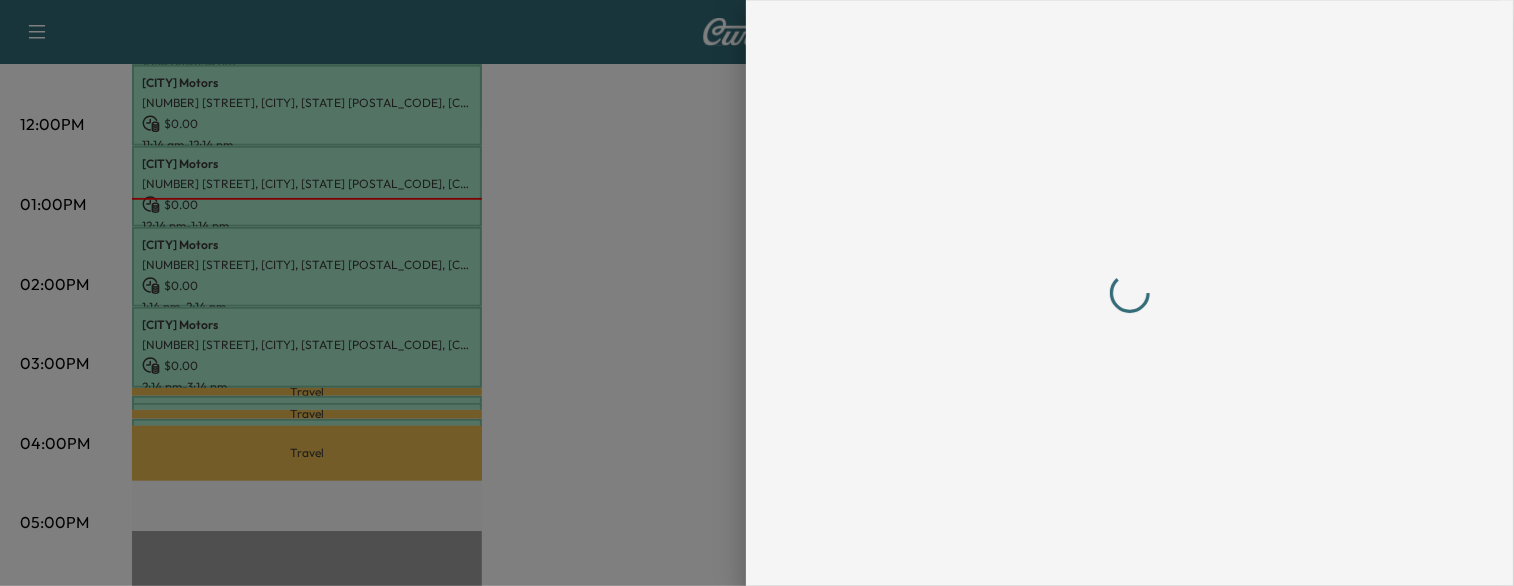 click at bounding box center [757, 293] 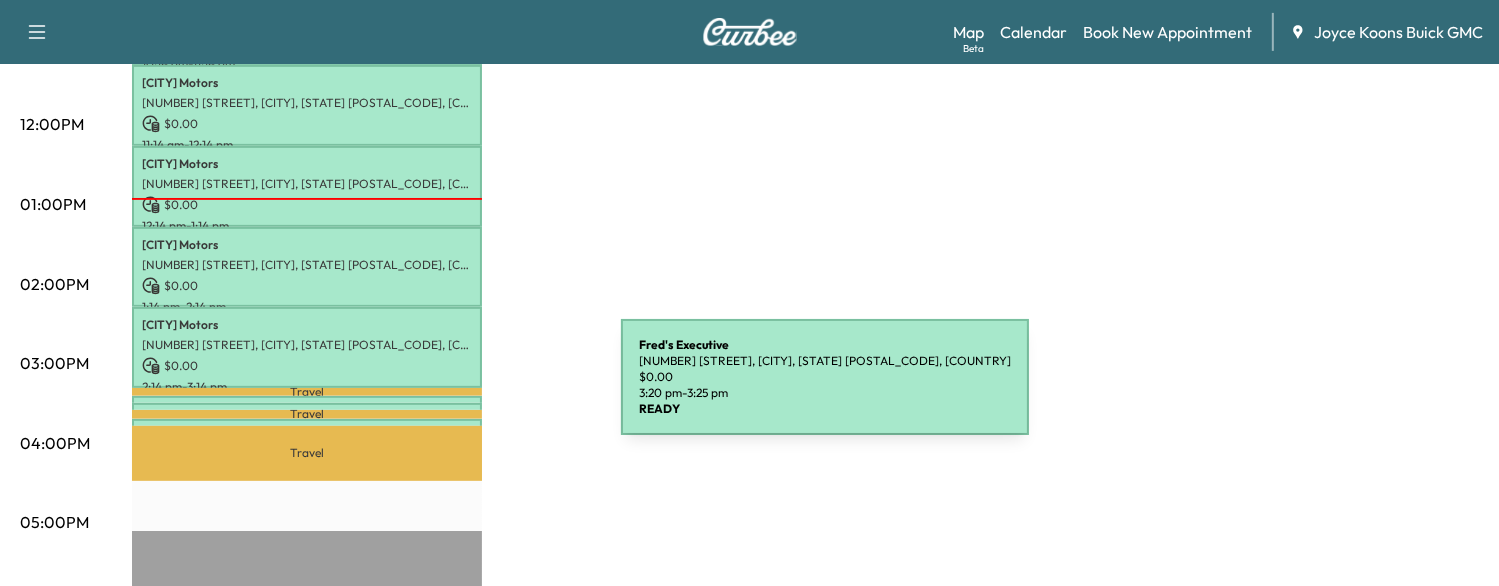 click on "[BUSINESS_NAME]   [BUSINESS_NAME] [NUMBER] [STREET], [CITY], [STATE] [POSTAL_CODE], [COUNTRY]   $ 0.00 [TIME]  -  [TIME]" at bounding box center [307, 406] 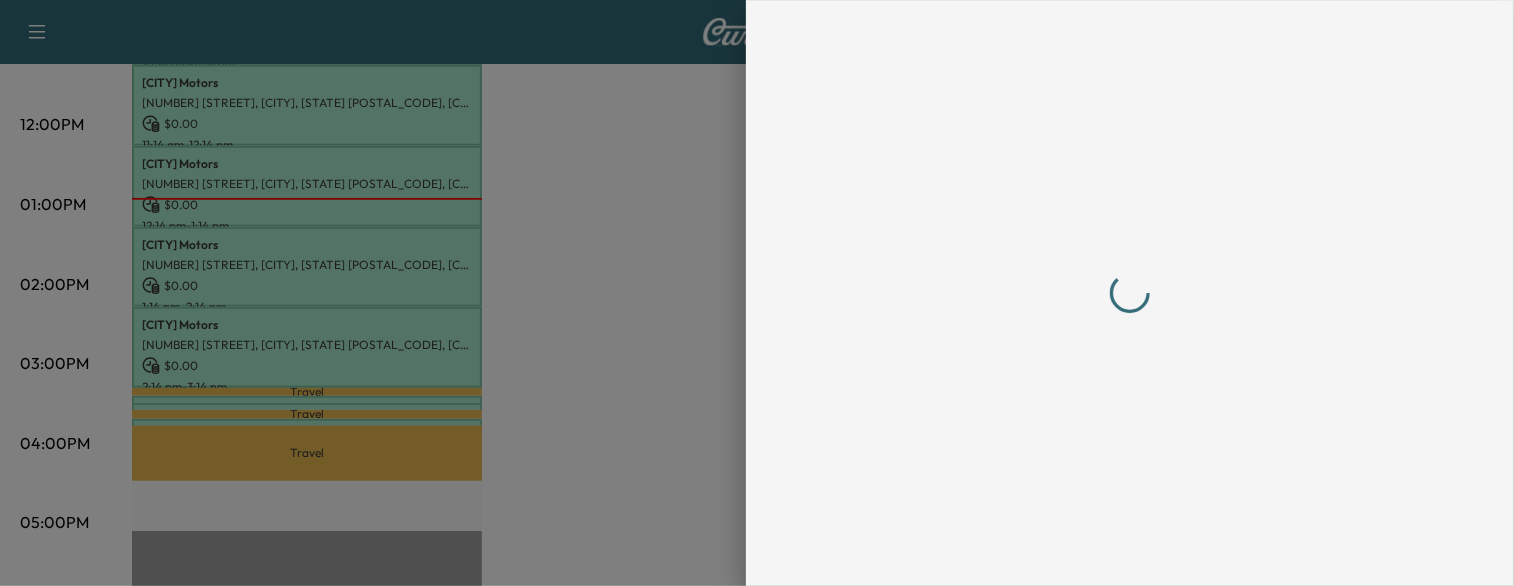 click at bounding box center [757, 293] 